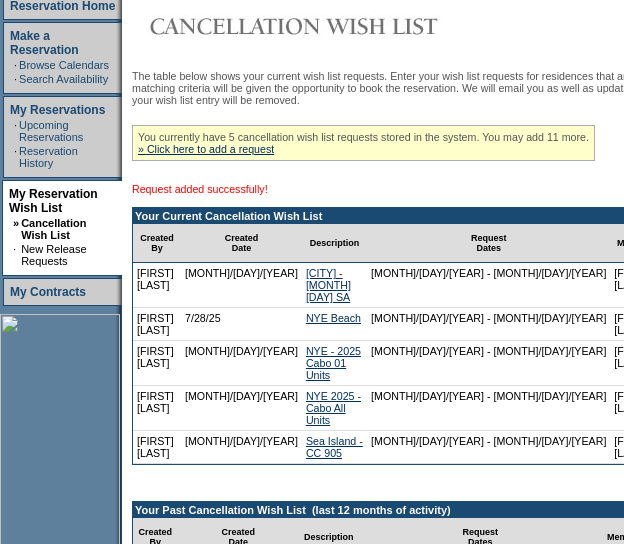 scroll, scrollTop: 313, scrollLeft: 0, axis: vertical 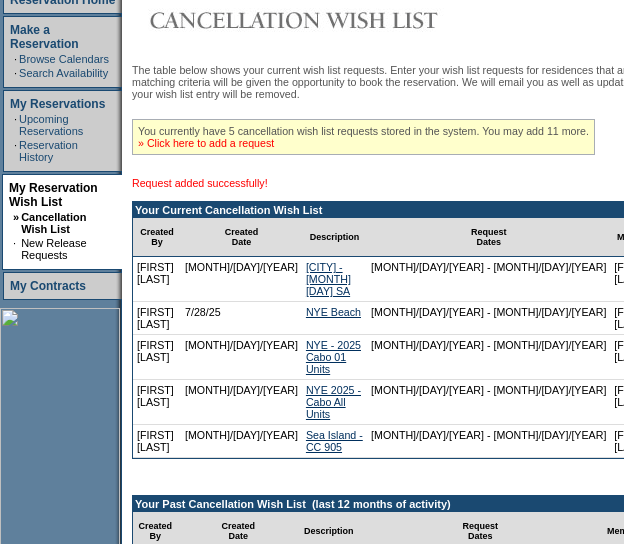 click on "» Click here to add a request" at bounding box center (206, 143) 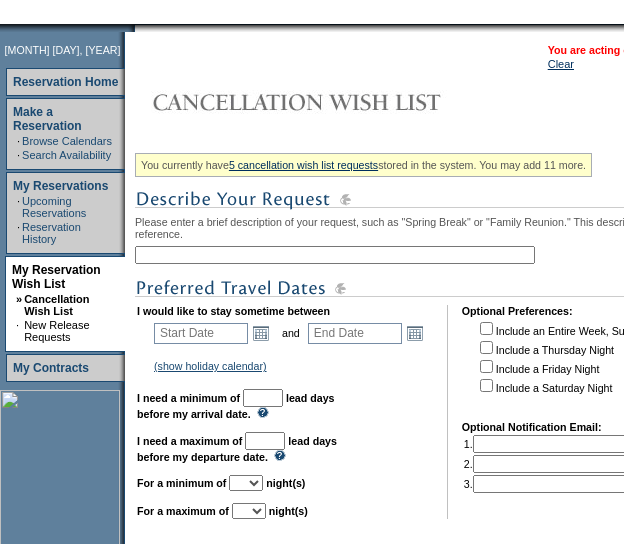 scroll, scrollTop: 232, scrollLeft: 0, axis: vertical 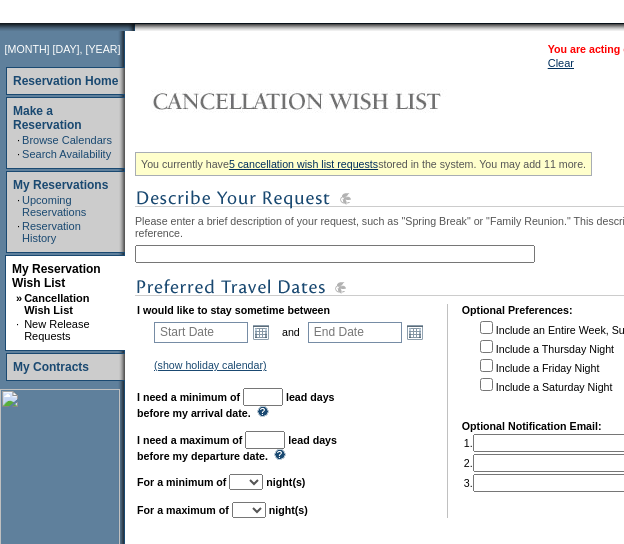 click at bounding box center (335, 254) 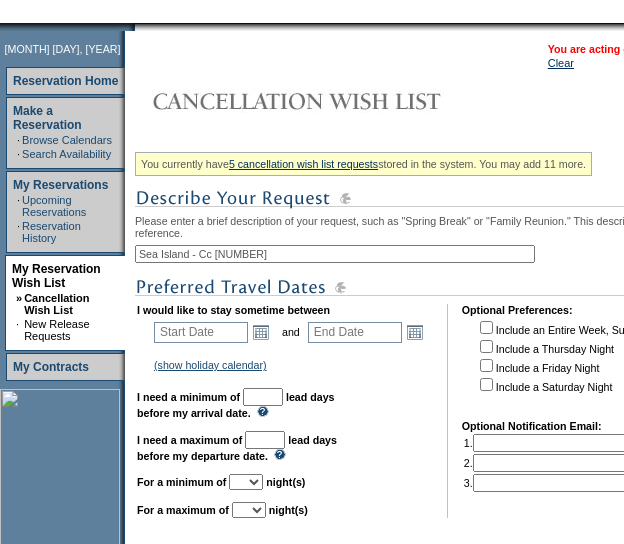 scroll, scrollTop: 284, scrollLeft: 0, axis: vertical 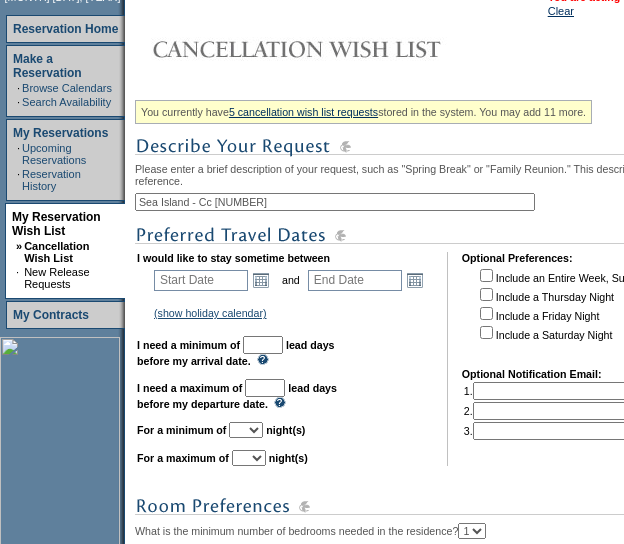 click on "Sea Island - Cc 912" at bounding box center [335, 202] 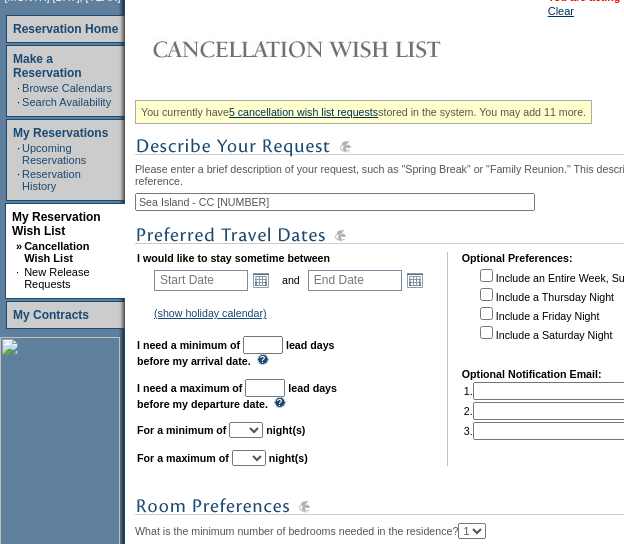 scroll, scrollTop: 312, scrollLeft: 0, axis: vertical 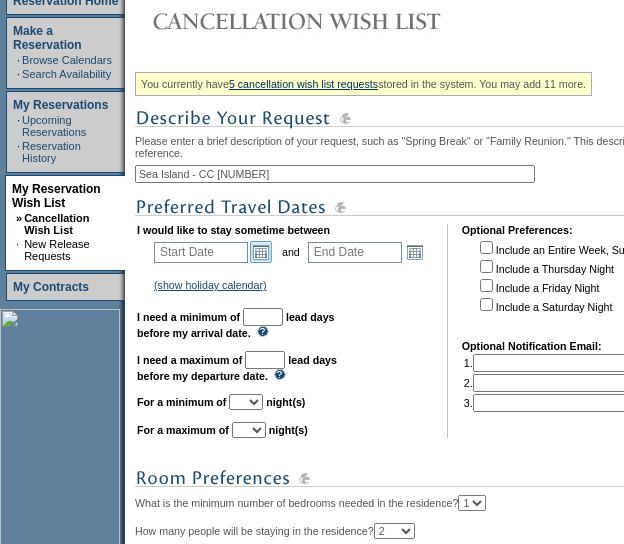 type on "Sea Island - CC 912" 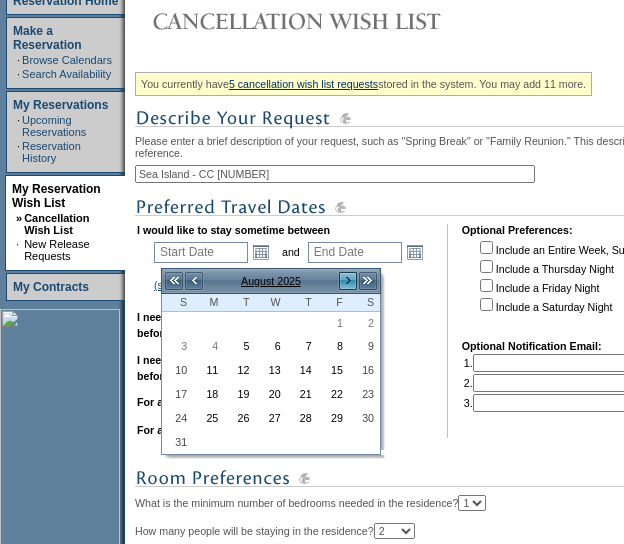 click on ">" at bounding box center [348, 281] 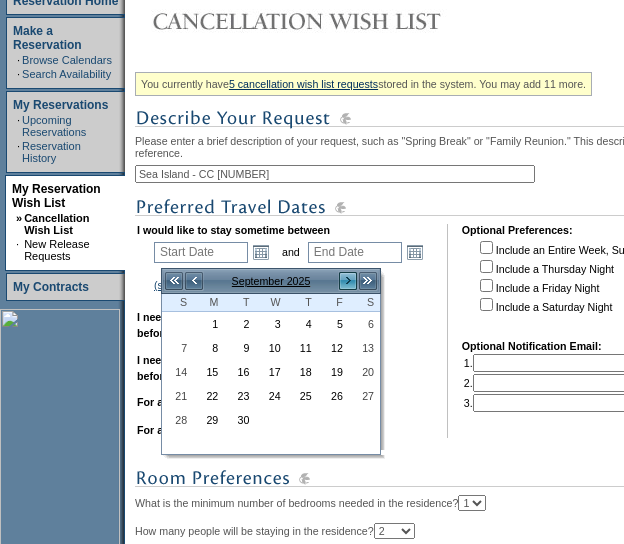 click on ">" at bounding box center (348, 281) 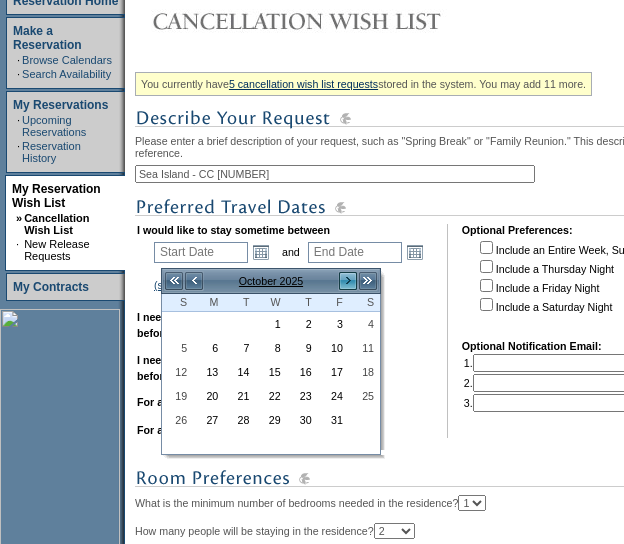 click on ">" at bounding box center (348, 281) 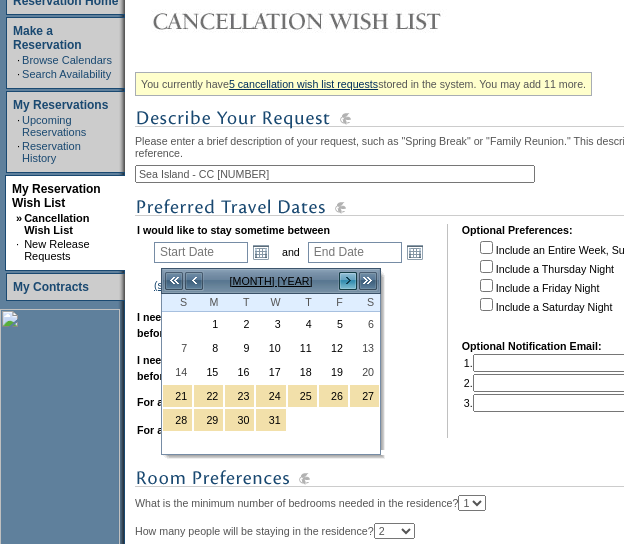click on ">" at bounding box center [348, 281] 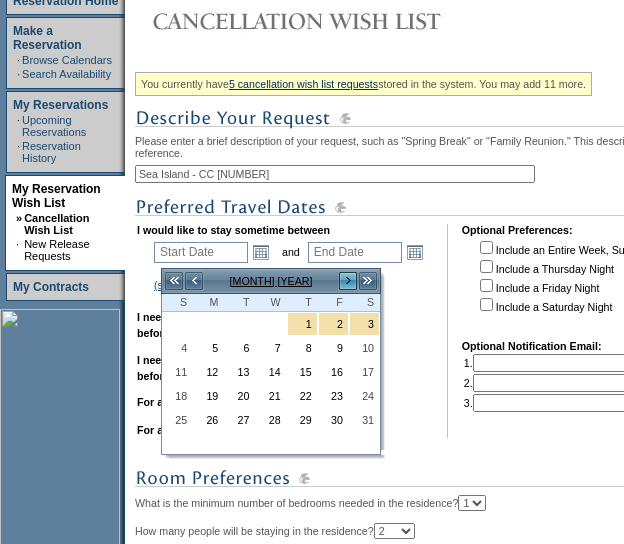 click on ">" at bounding box center [348, 281] 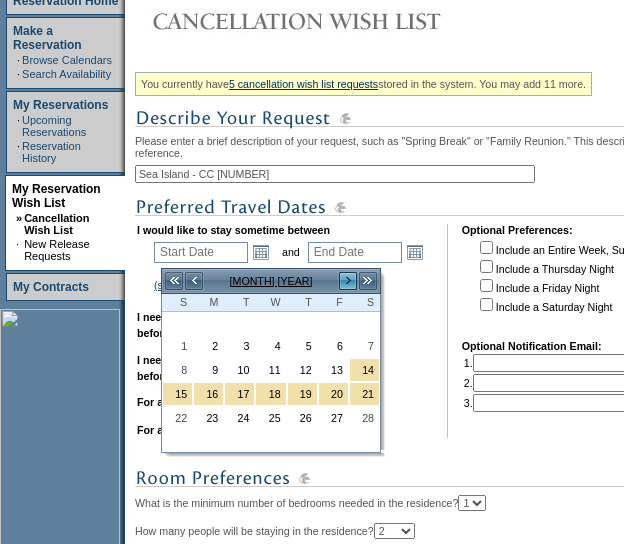 click on ">" at bounding box center (348, 281) 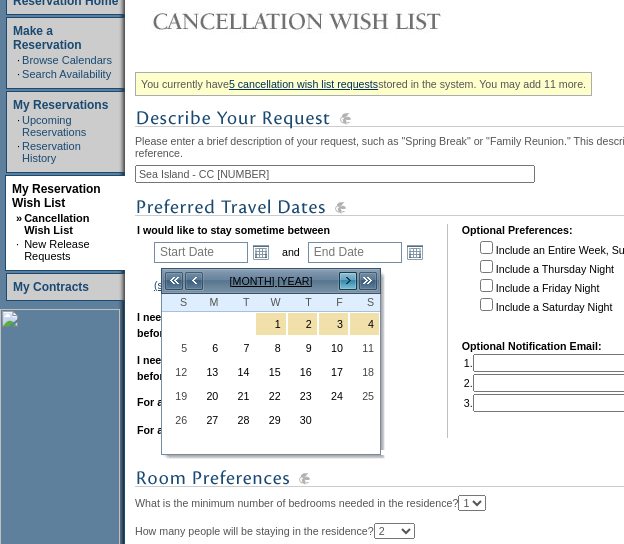 click on ">" at bounding box center (348, 281) 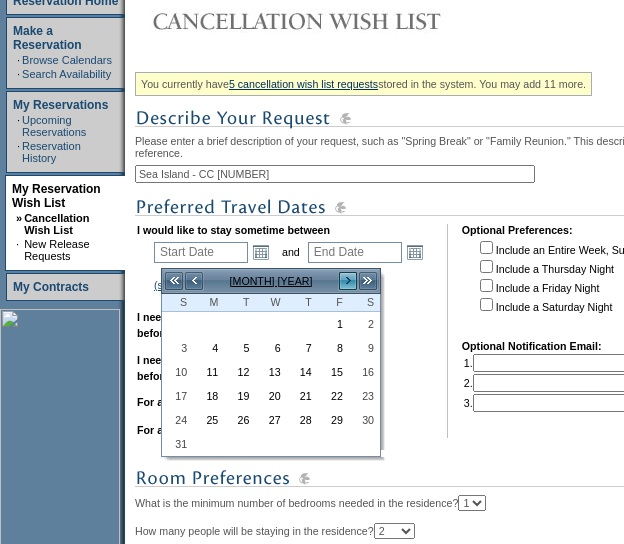 click on ">" at bounding box center (348, 281) 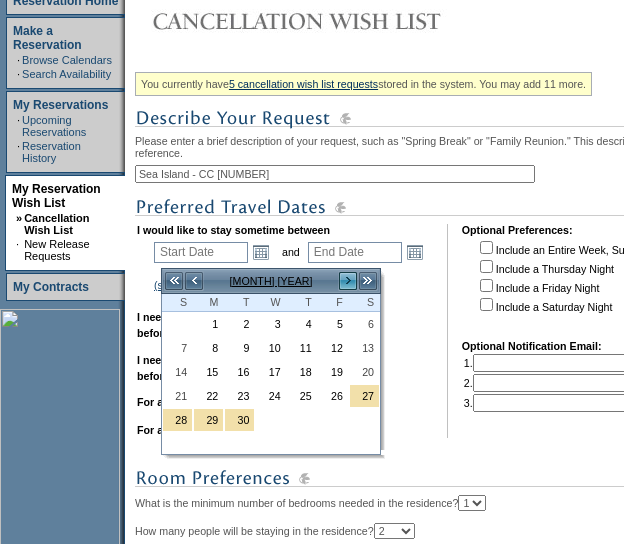 click on ">" at bounding box center [348, 281] 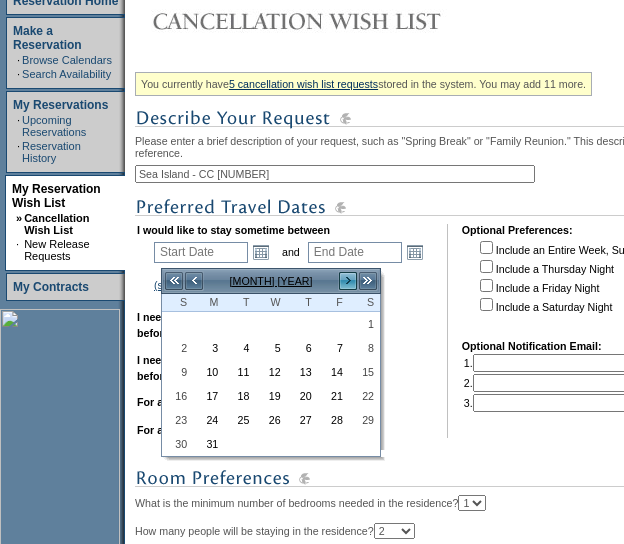 click on ">" at bounding box center [348, 281] 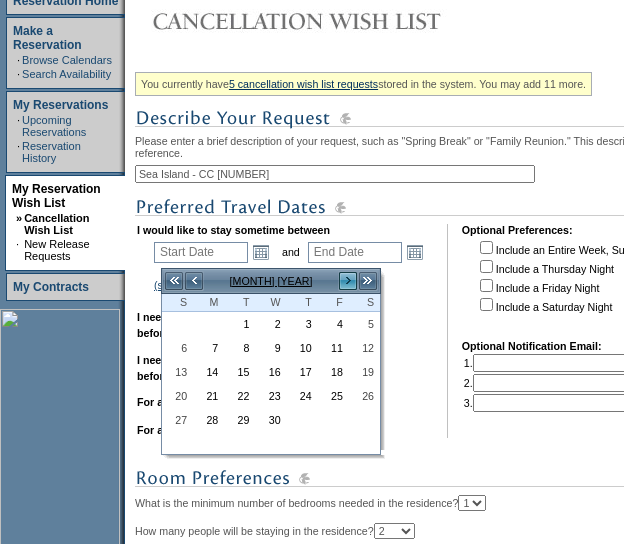 click on ">" at bounding box center (348, 281) 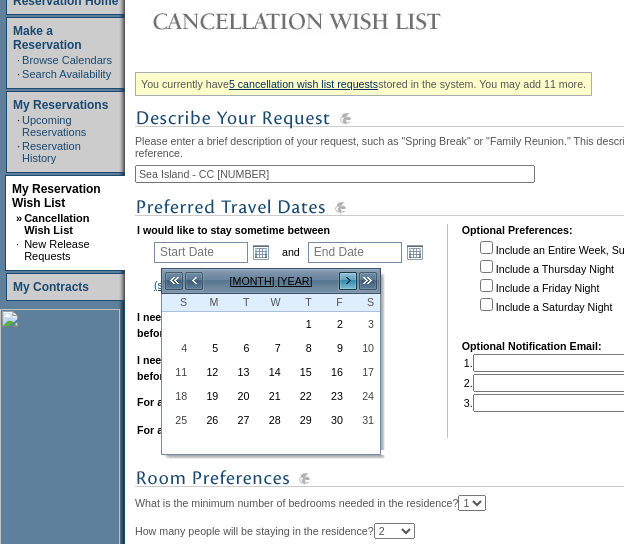 click on ">" at bounding box center [348, 281] 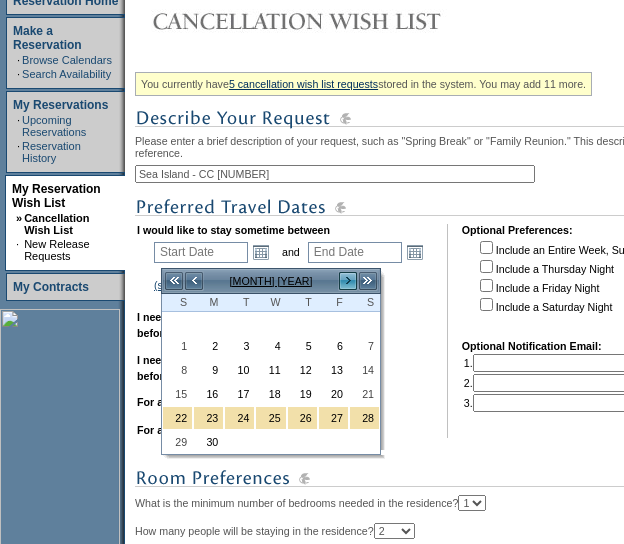 click on ">" at bounding box center [348, 281] 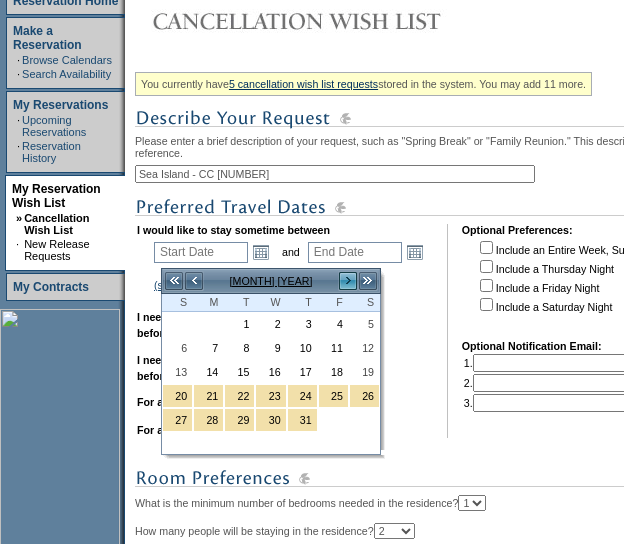 click on ">" at bounding box center [348, 281] 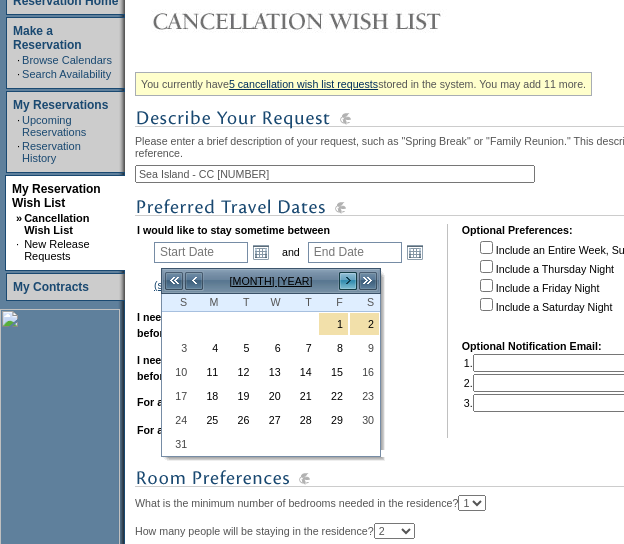 click on ">" at bounding box center (348, 281) 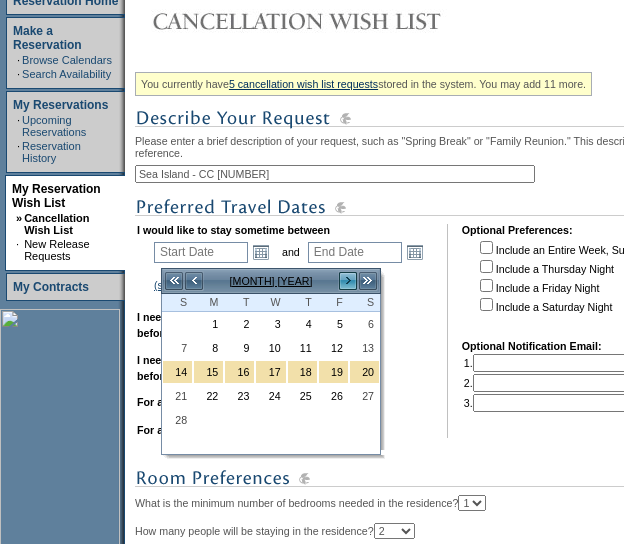 click on ">" at bounding box center (348, 281) 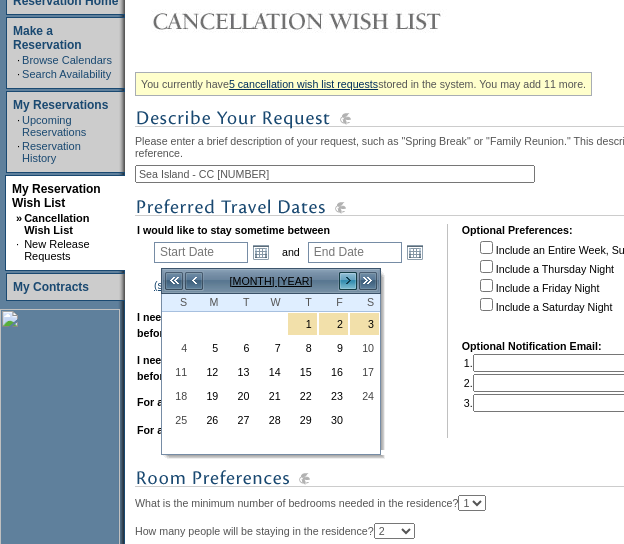 click on ">" at bounding box center [348, 281] 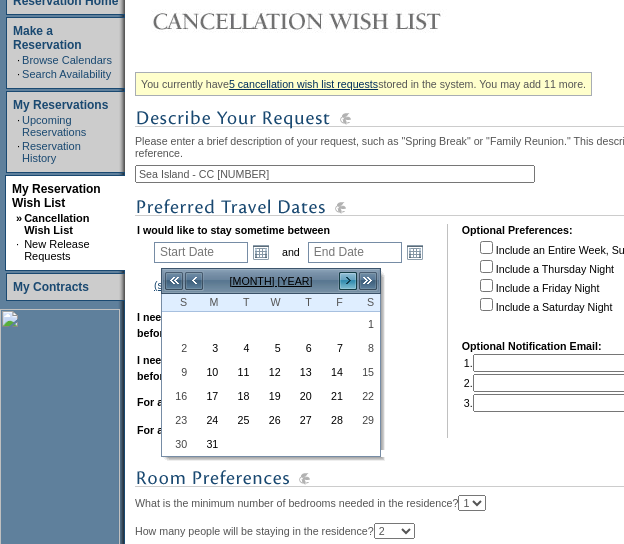 click on ">" at bounding box center (348, 281) 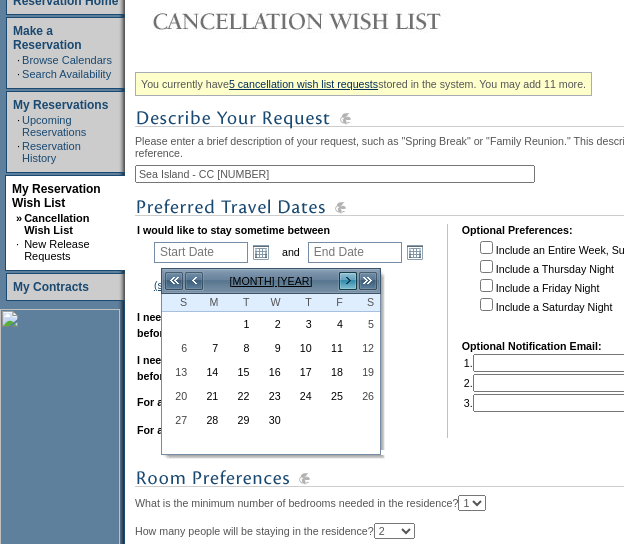 click on ">" at bounding box center (348, 281) 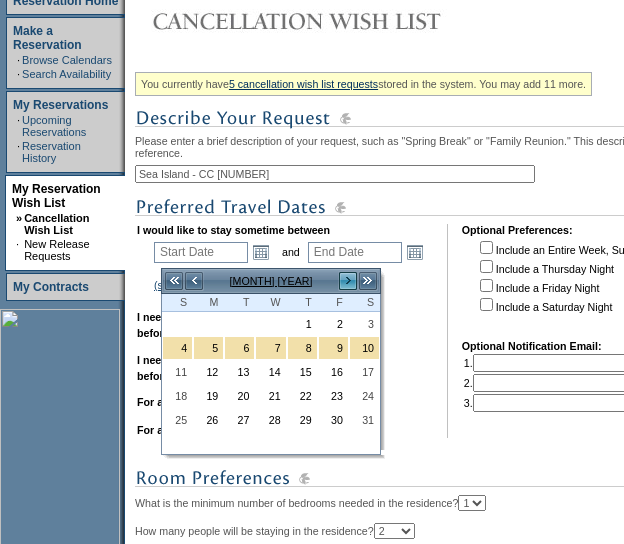 click on ">" at bounding box center (348, 281) 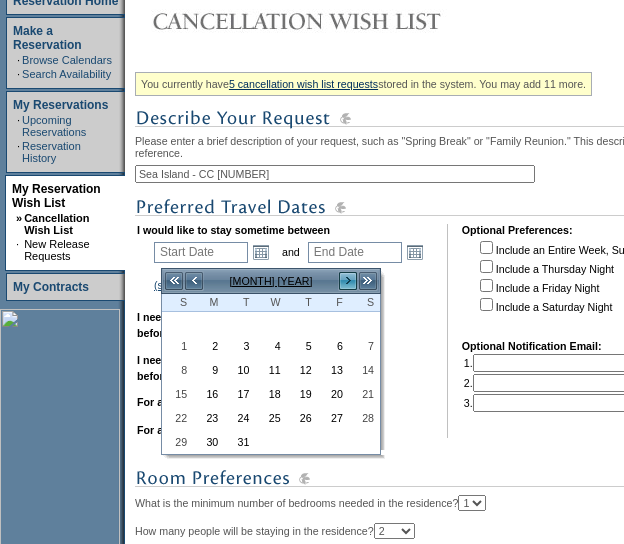 click on ">" at bounding box center [348, 281] 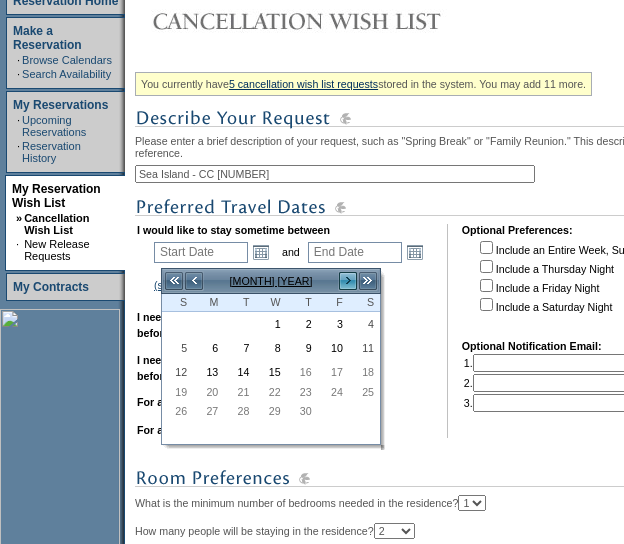 click on ">" at bounding box center (348, 281) 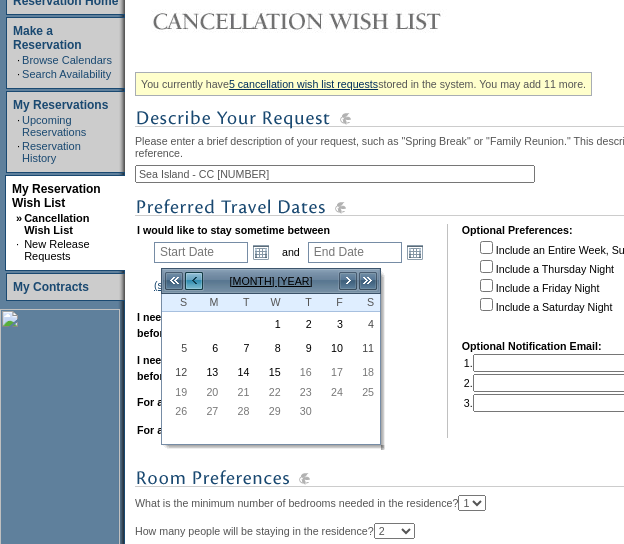 click on "<" at bounding box center [194, 281] 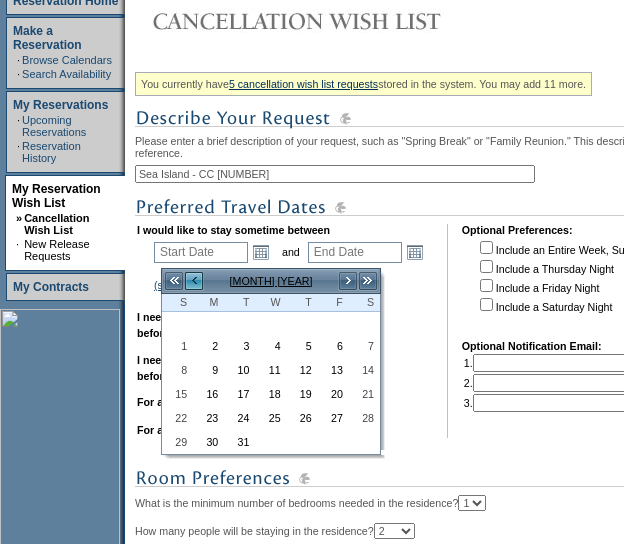 click on "<" at bounding box center [194, 281] 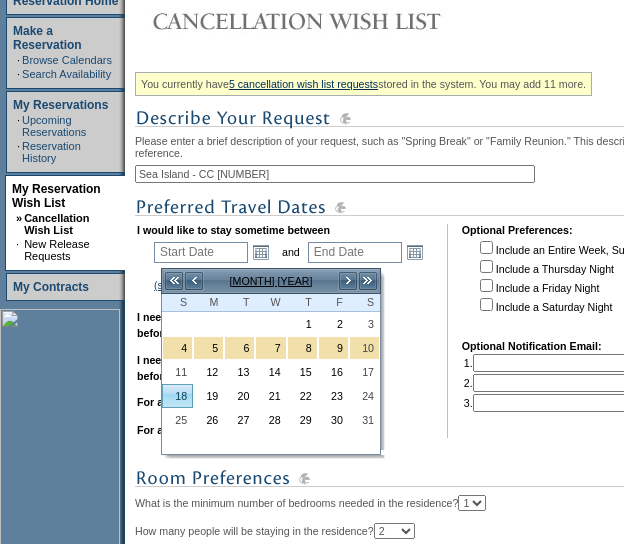 click on "18" at bounding box center [177, 396] 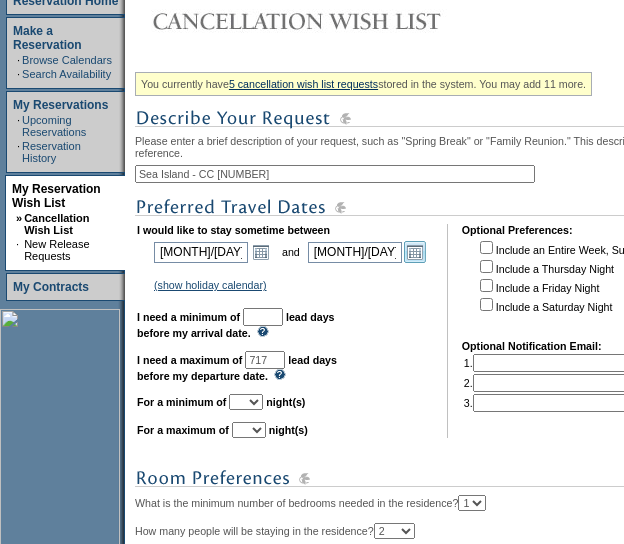 click on "Open the calendar popup." at bounding box center [415, 252] 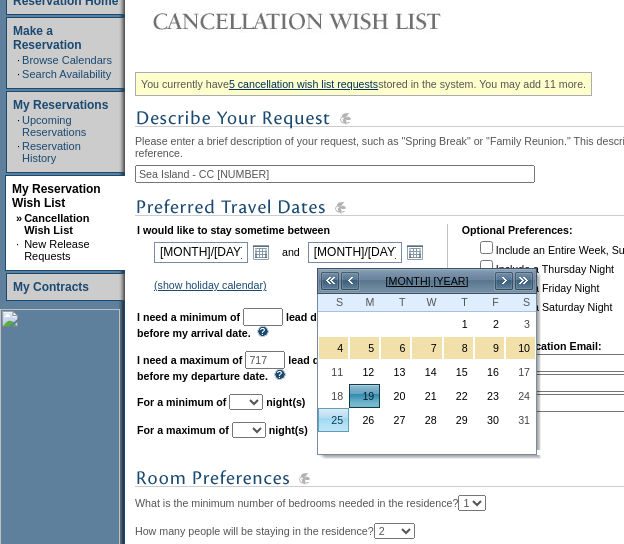 click on "25" at bounding box center (333, 420) 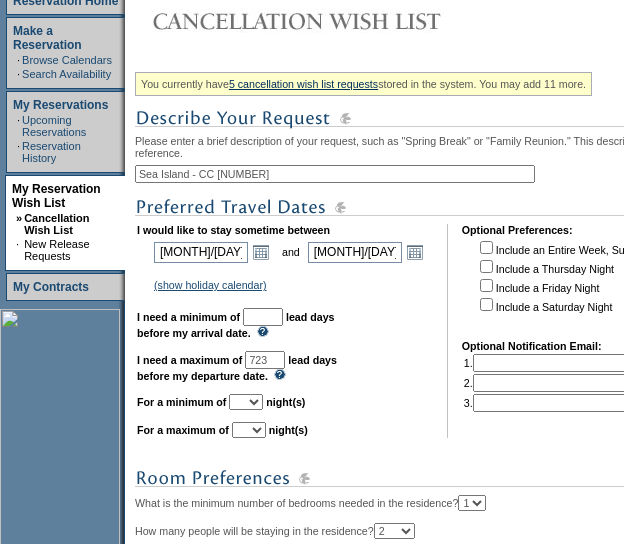 click at bounding box center [263, 317] 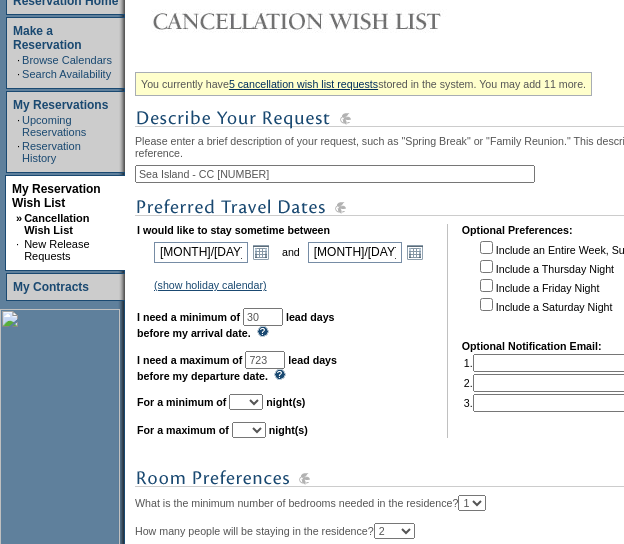 scroll, scrollTop: 336, scrollLeft: 0, axis: vertical 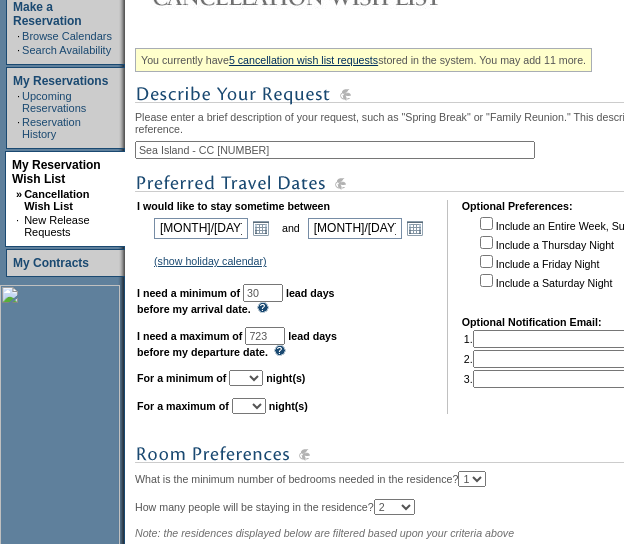 type on "30" 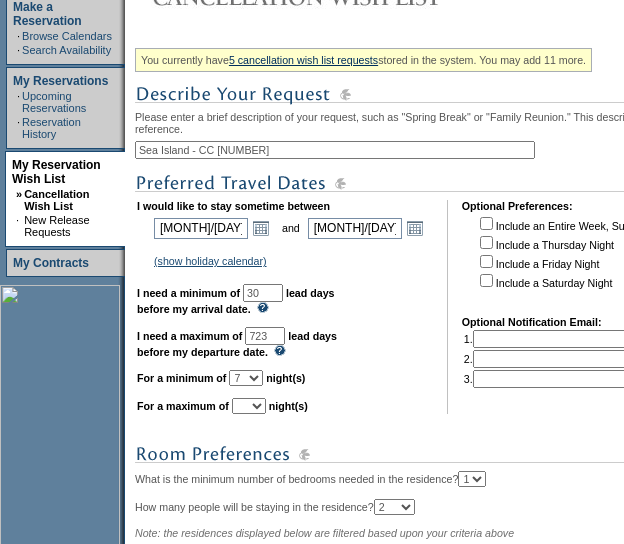 click on "1
2
3
4
5
6
7
8
9
10
11
12
13
14" at bounding box center (246, 378) 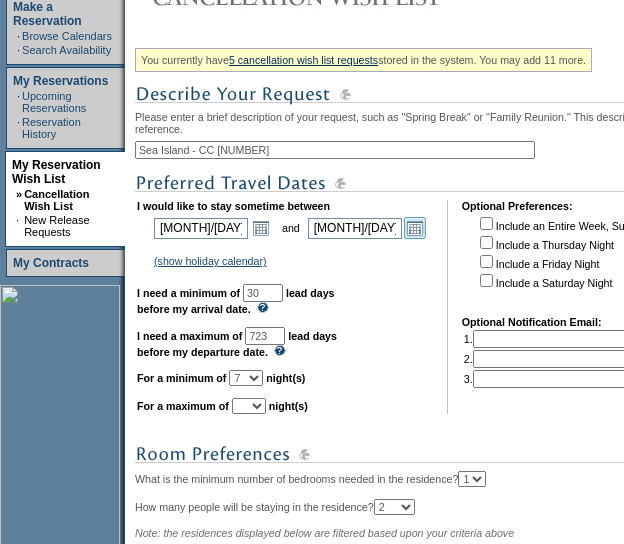 click on "Open the calendar popup." at bounding box center [415, 228] 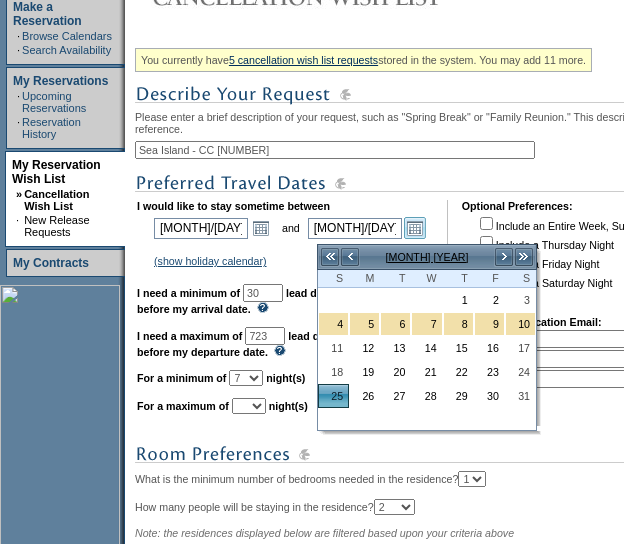 click on "Open the calendar popup." at bounding box center (415, 228) 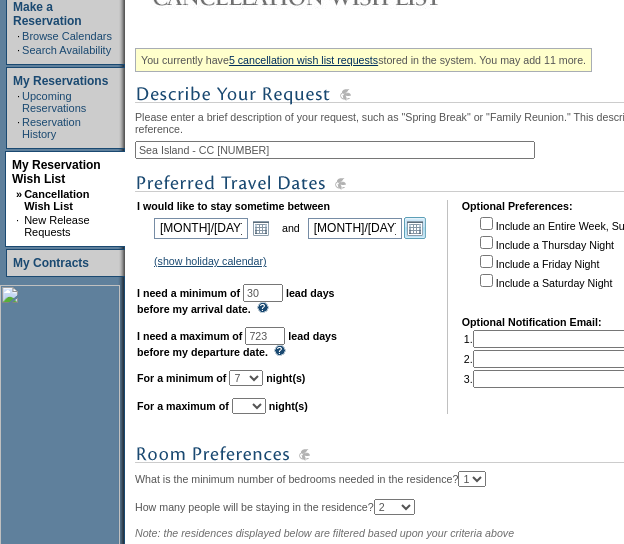 click on "Open the calendar popup." at bounding box center (415, 228) 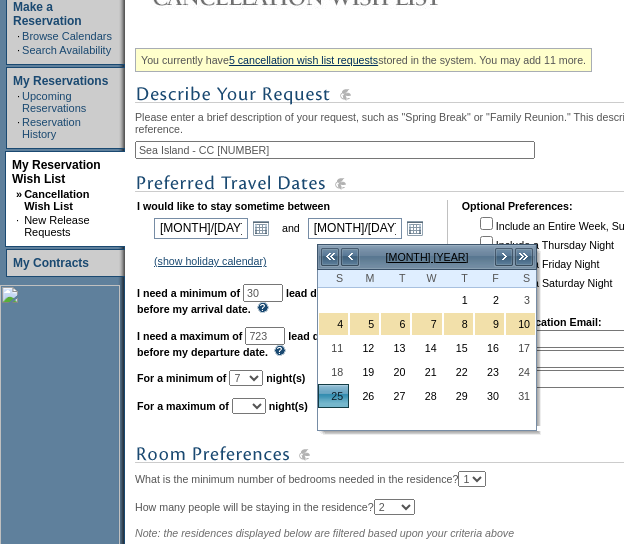 click at bounding box center [435, 183] 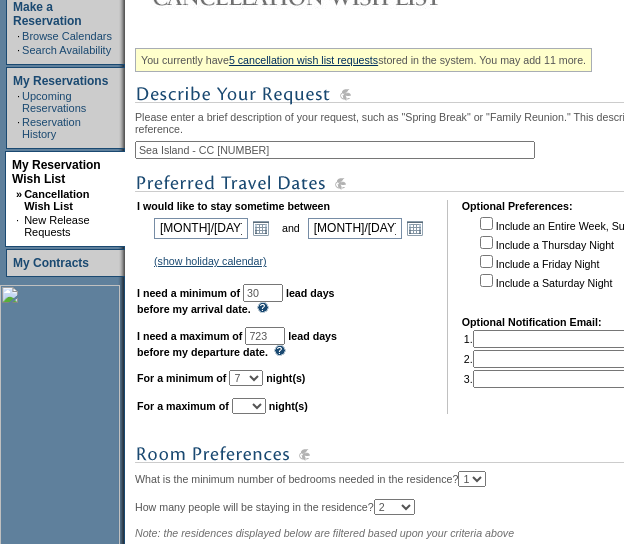 click on "1
2
3
4
5
6
7
8
9
10
11
12
13
14" at bounding box center [246, 378] 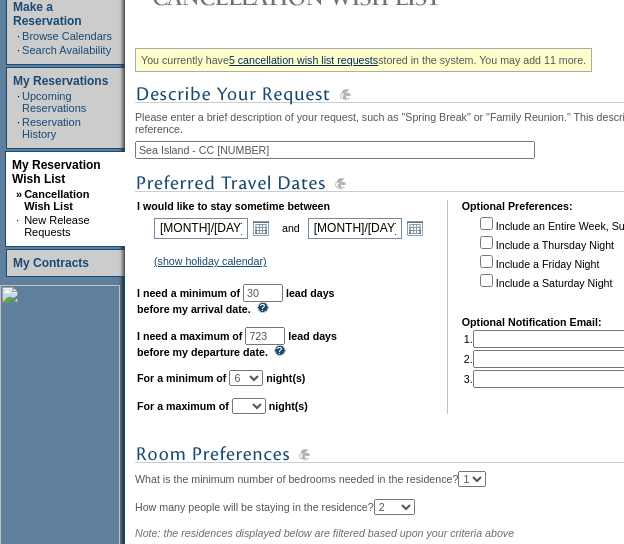 click on "1
2
3
4
5
6
7
8
9
10
11
12
13
14" at bounding box center [246, 378] 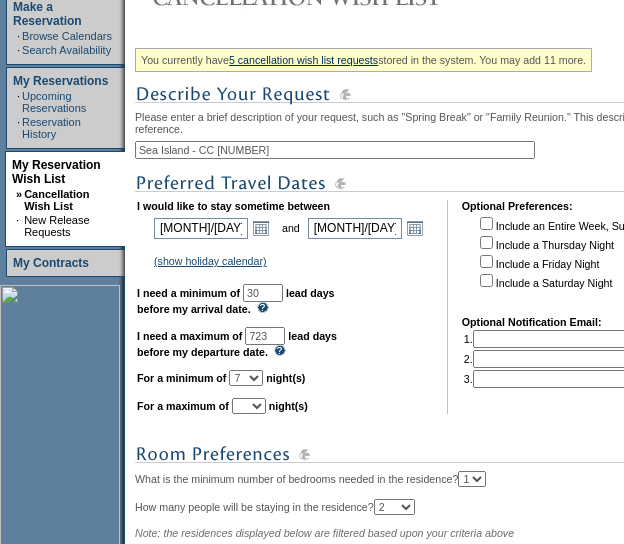 click on "1
2
3
4
5
6
7
8
9
10
11
12
13
14" at bounding box center (246, 378) 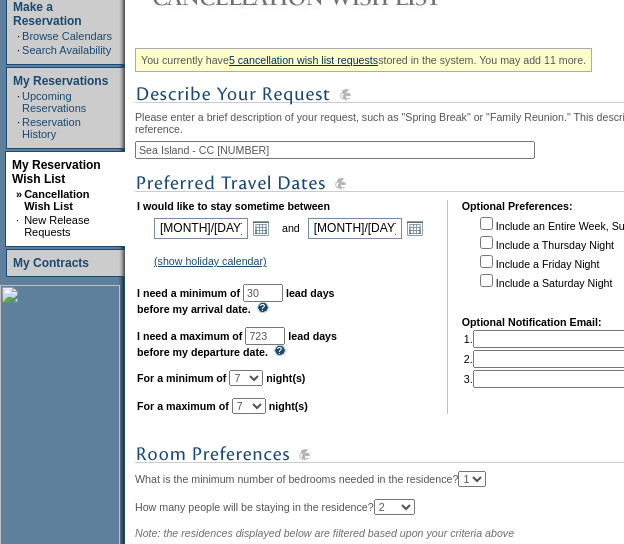 click on "1
2
3
4
5
6
7
8
9
10
11
12
13
14" at bounding box center (249, 406) 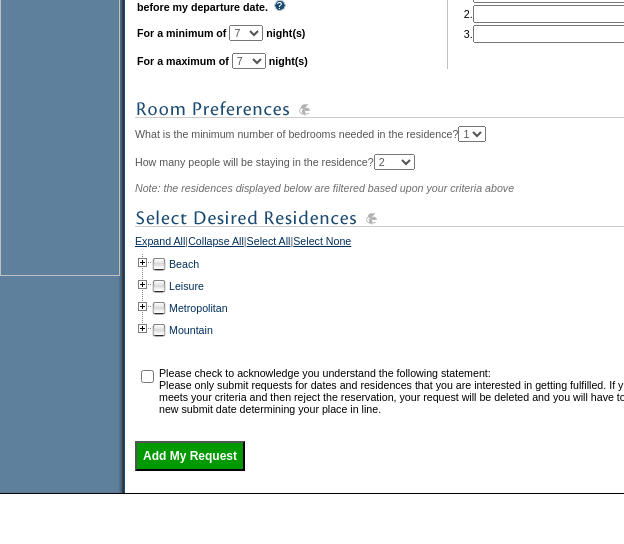 scroll, scrollTop: 777, scrollLeft: 0, axis: vertical 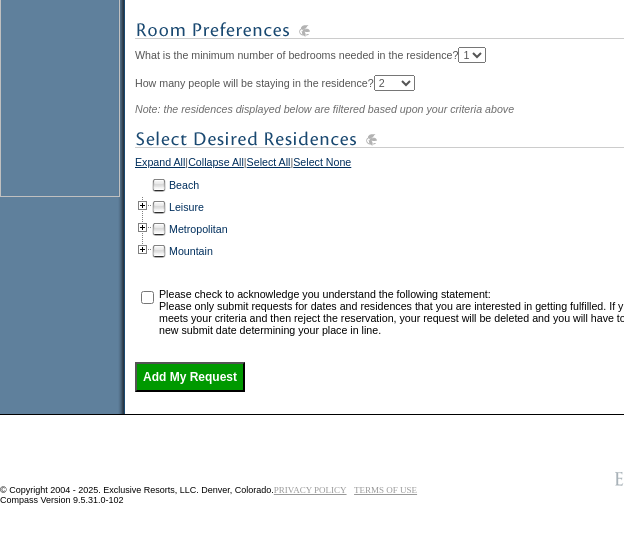 click at bounding box center [143, 185] 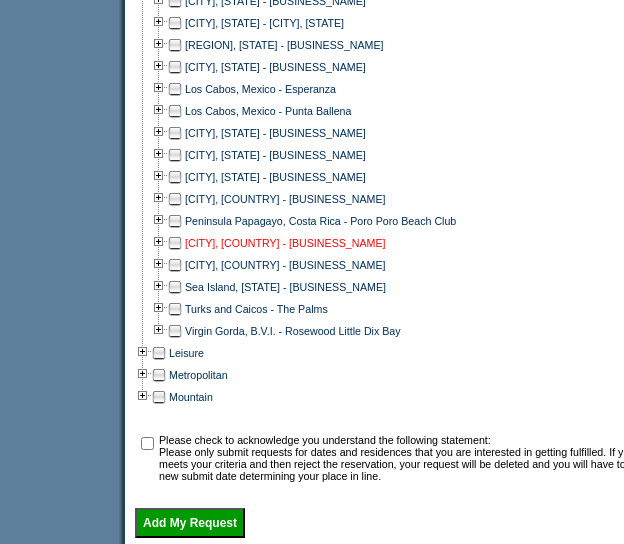 scroll, scrollTop: 1077, scrollLeft: 0, axis: vertical 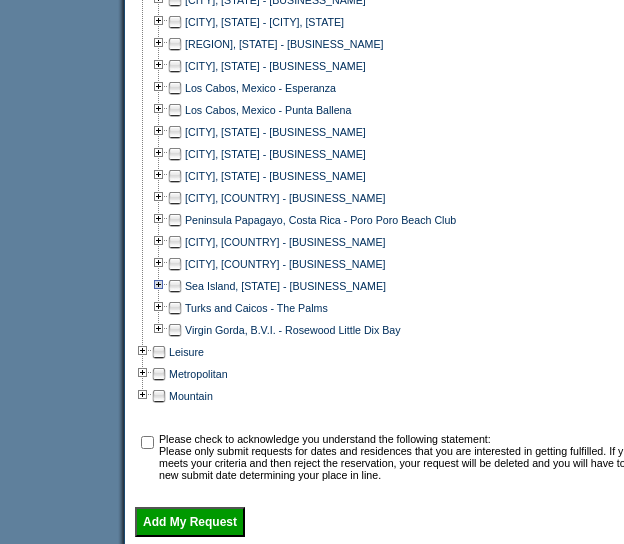 click at bounding box center [159, 286] 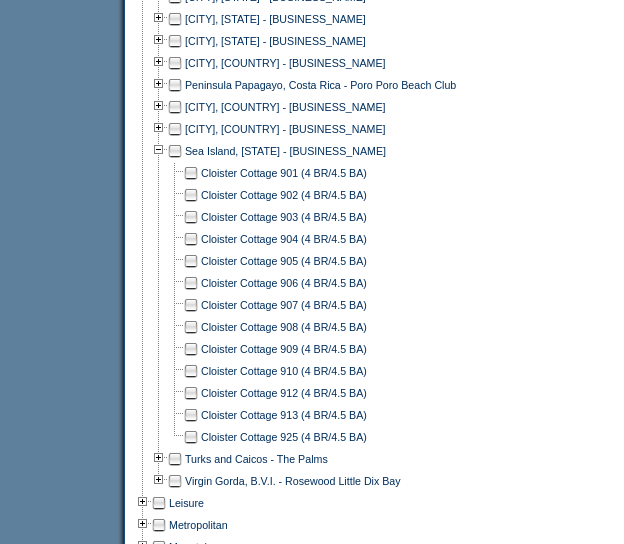 scroll, scrollTop: 1213, scrollLeft: 0, axis: vertical 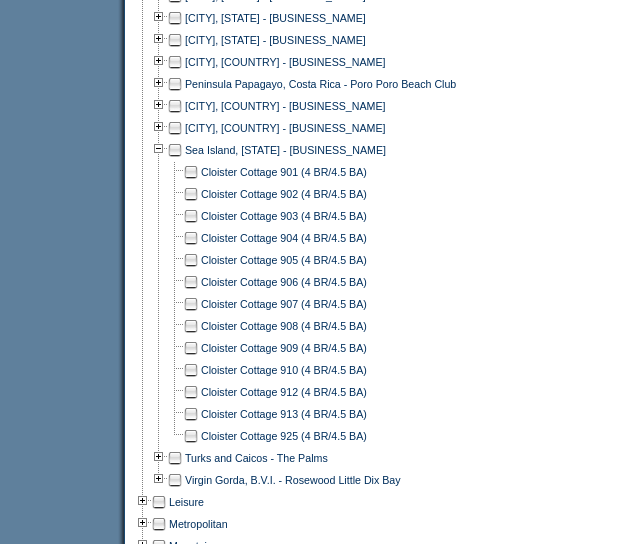 click at bounding box center (191, 392) 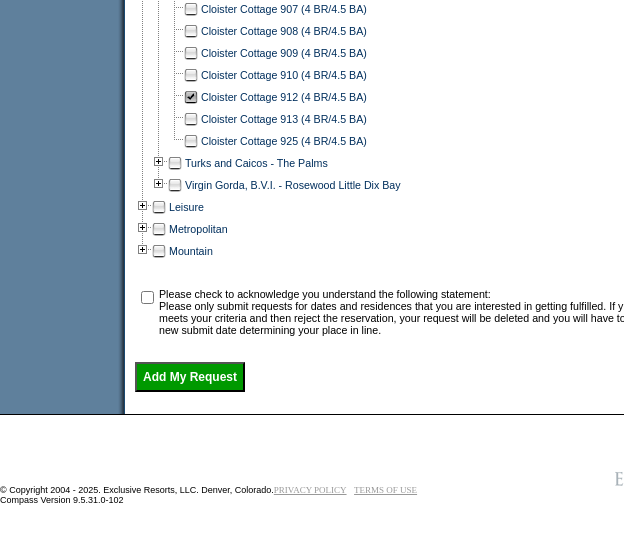 scroll, scrollTop: 1525, scrollLeft: 0, axis: vertical 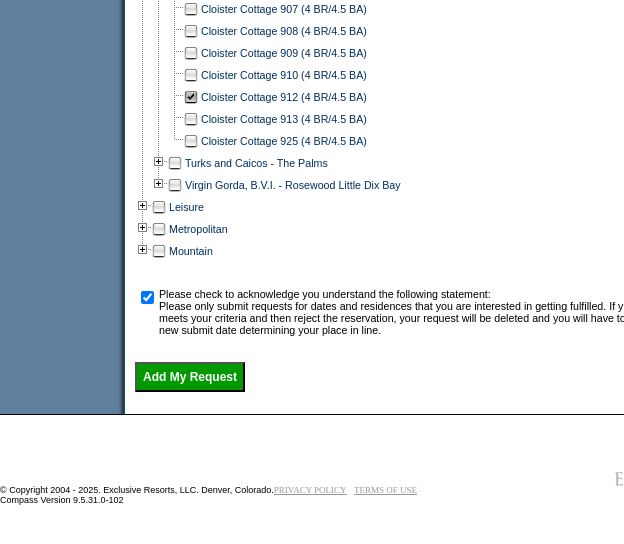 click on "Add My Request" at bounding box center (190, 377) 